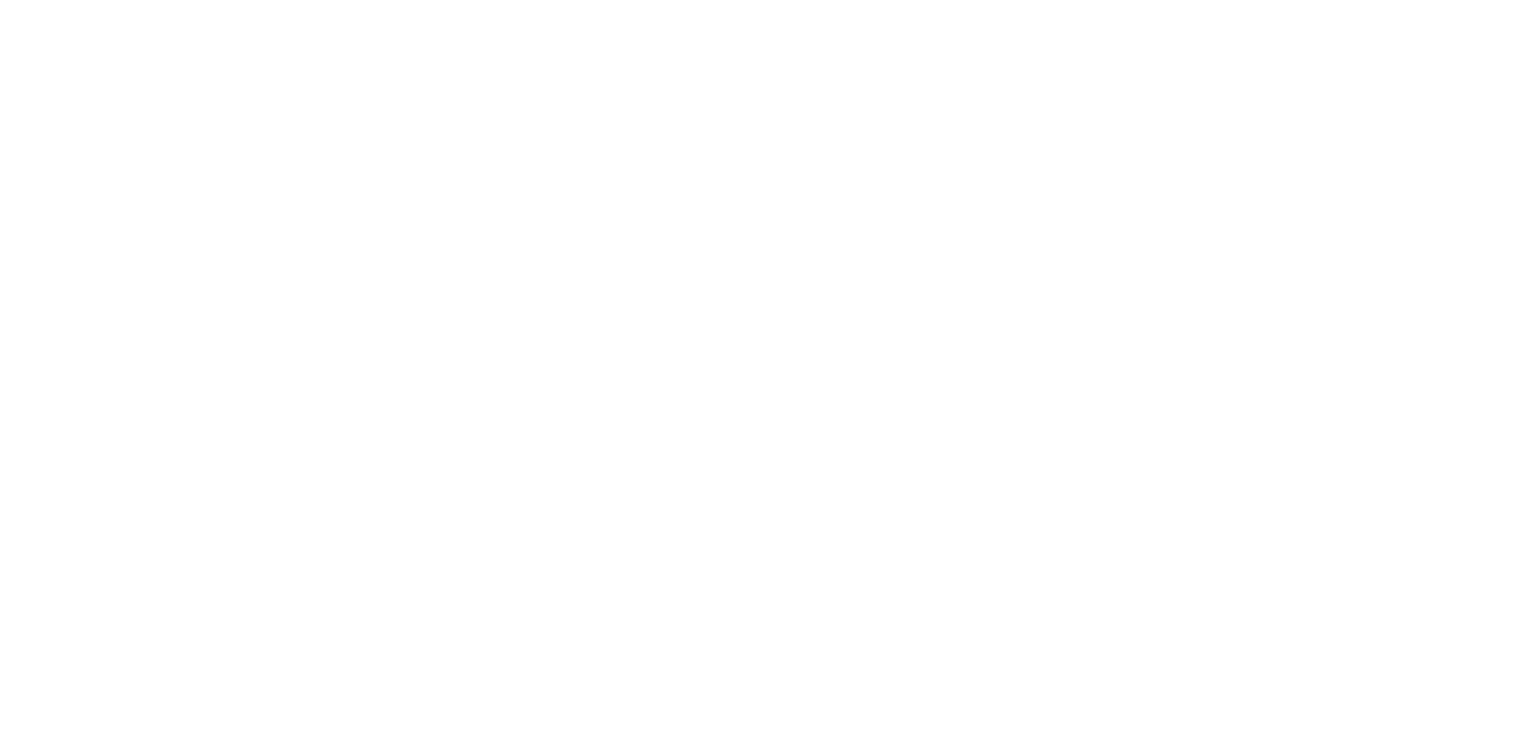 scroll, scrollTop: 0, scrollLeft: 0, axis: both 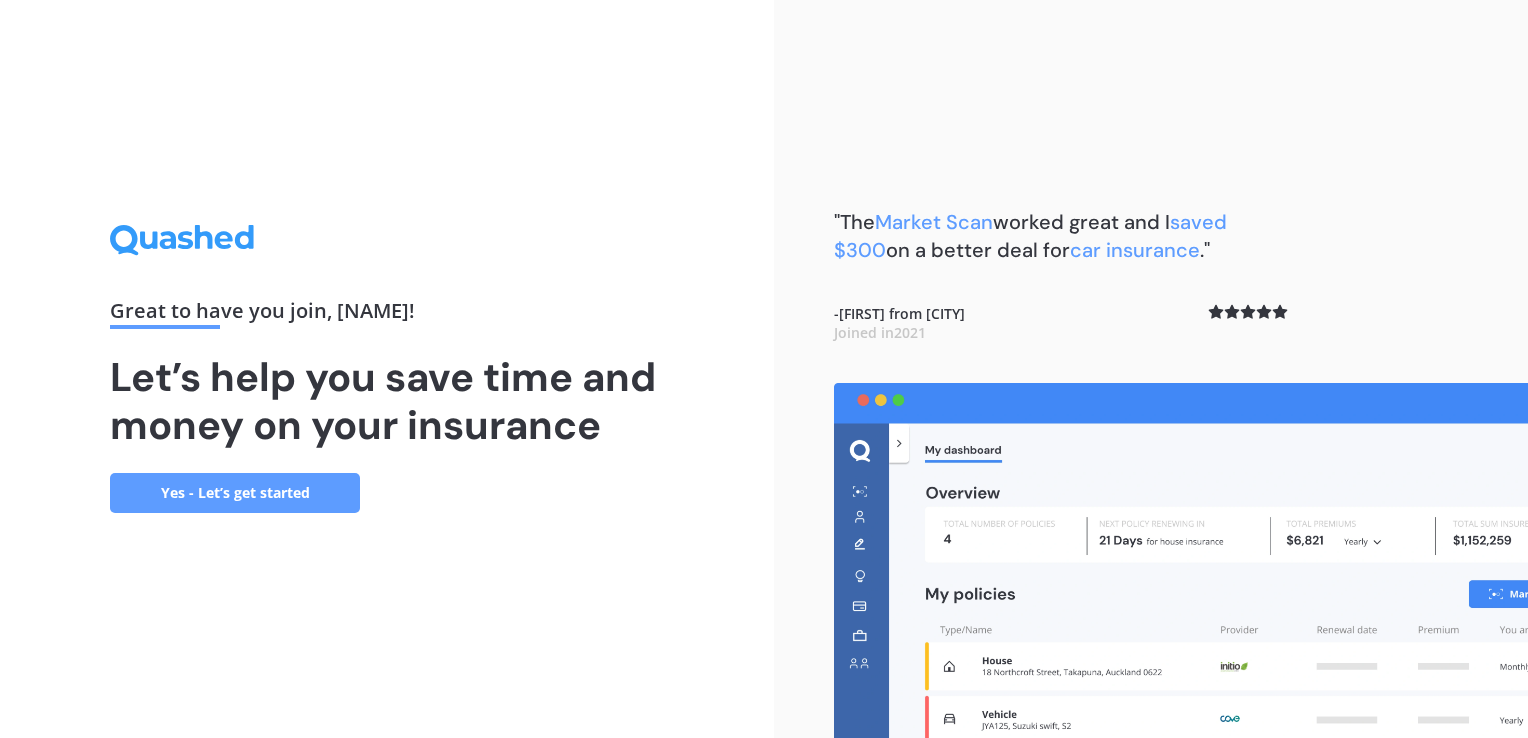 click on "Yes - Let’s get started" at bounding box center [235, 493] 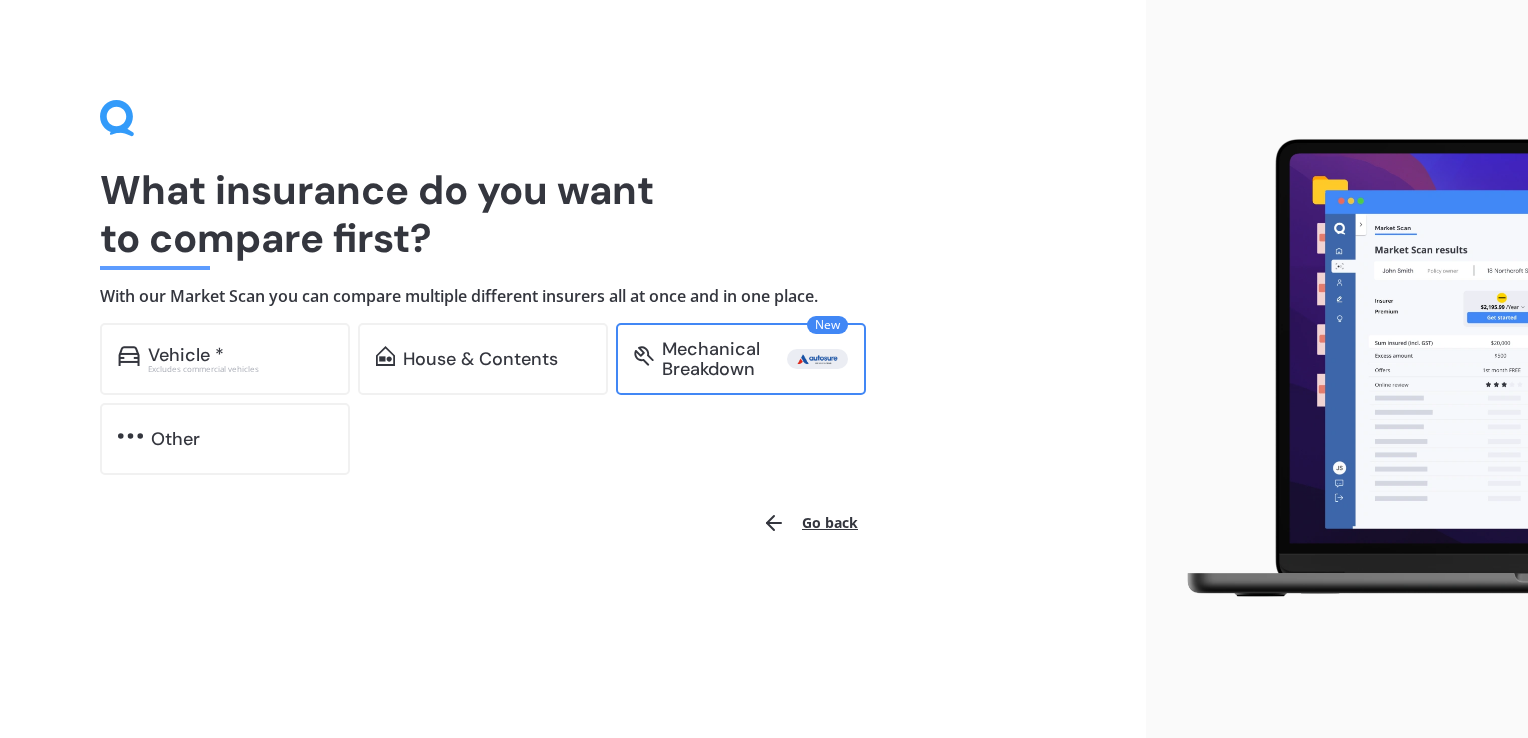 click on "Mechanical Breakdown" at bounding box center (724, 359) 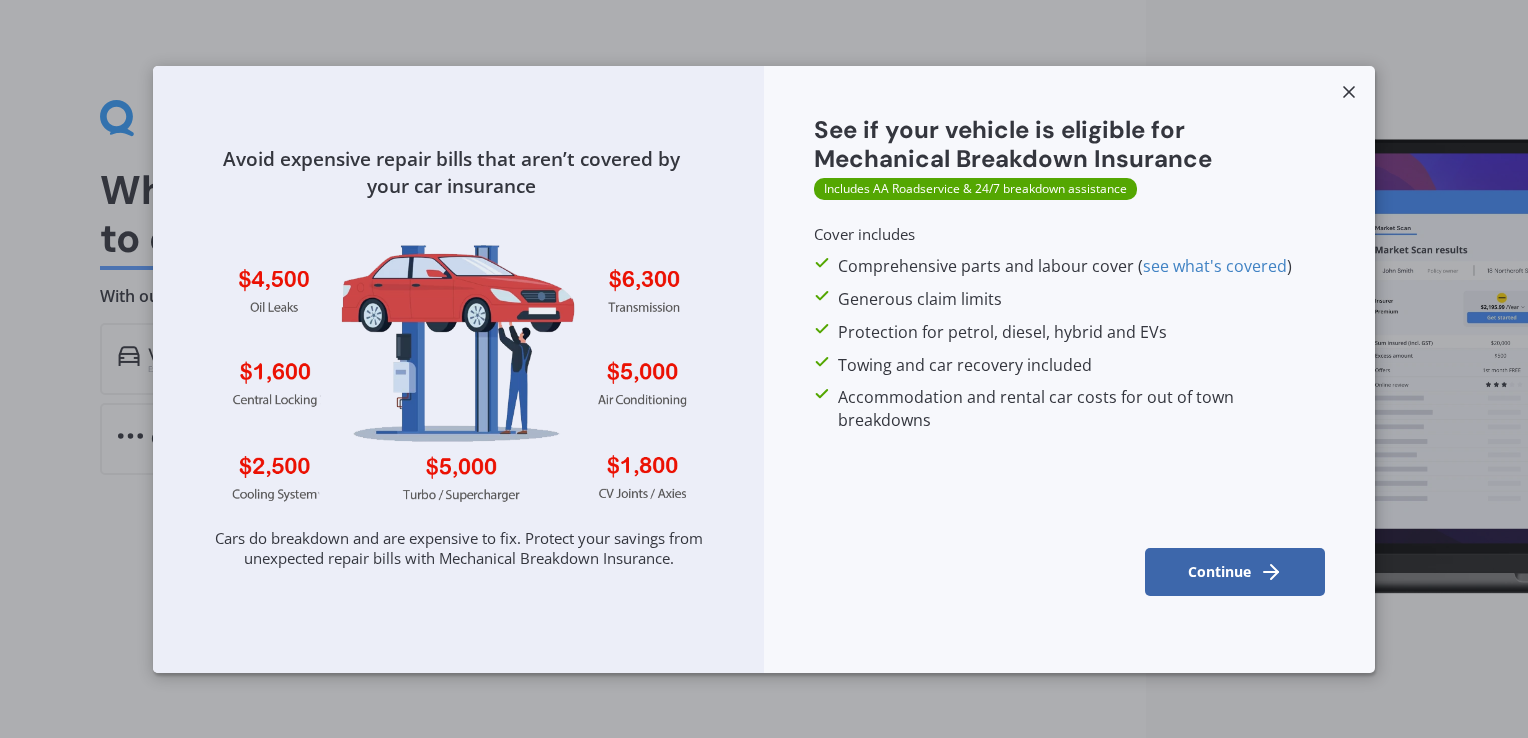 click 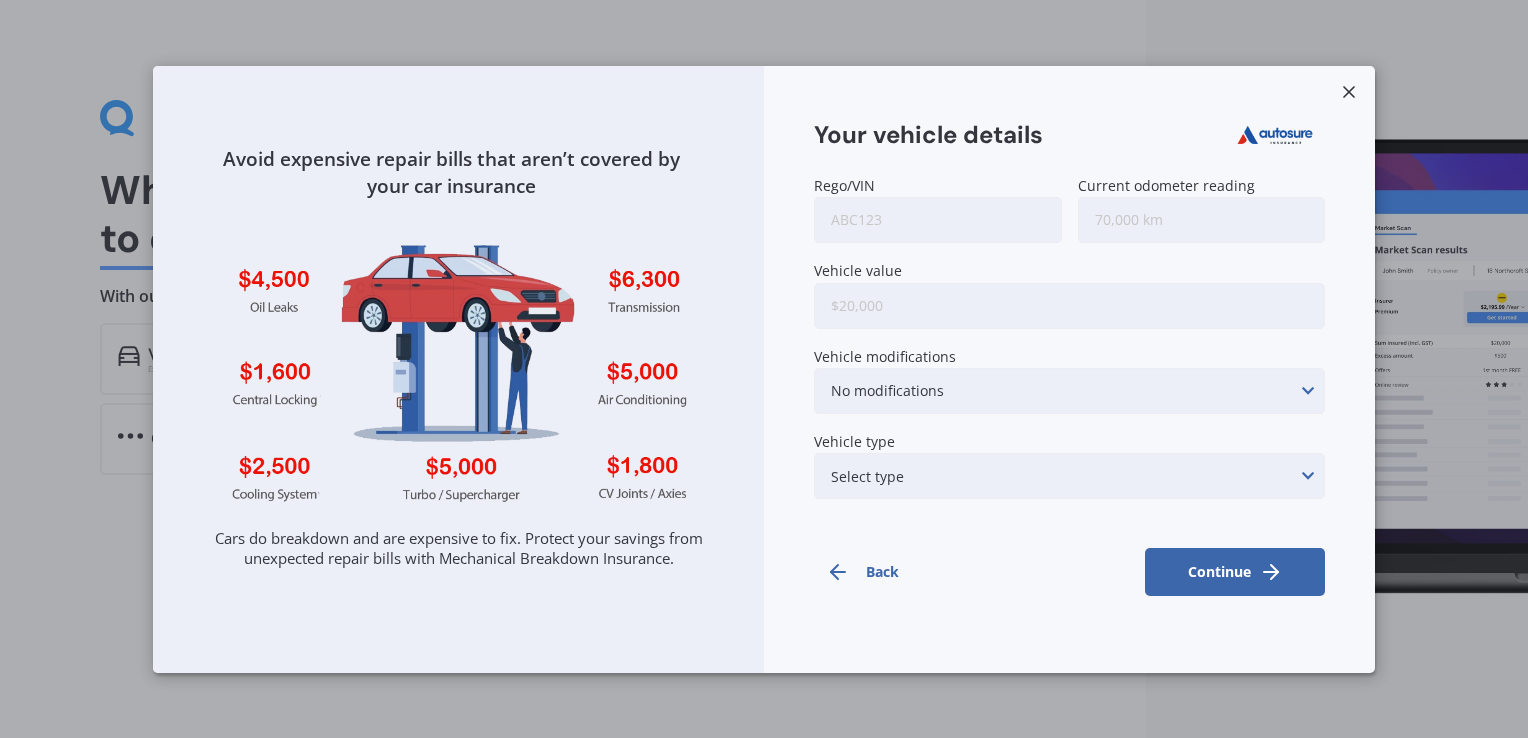 click at bounding box center [1308, 476] 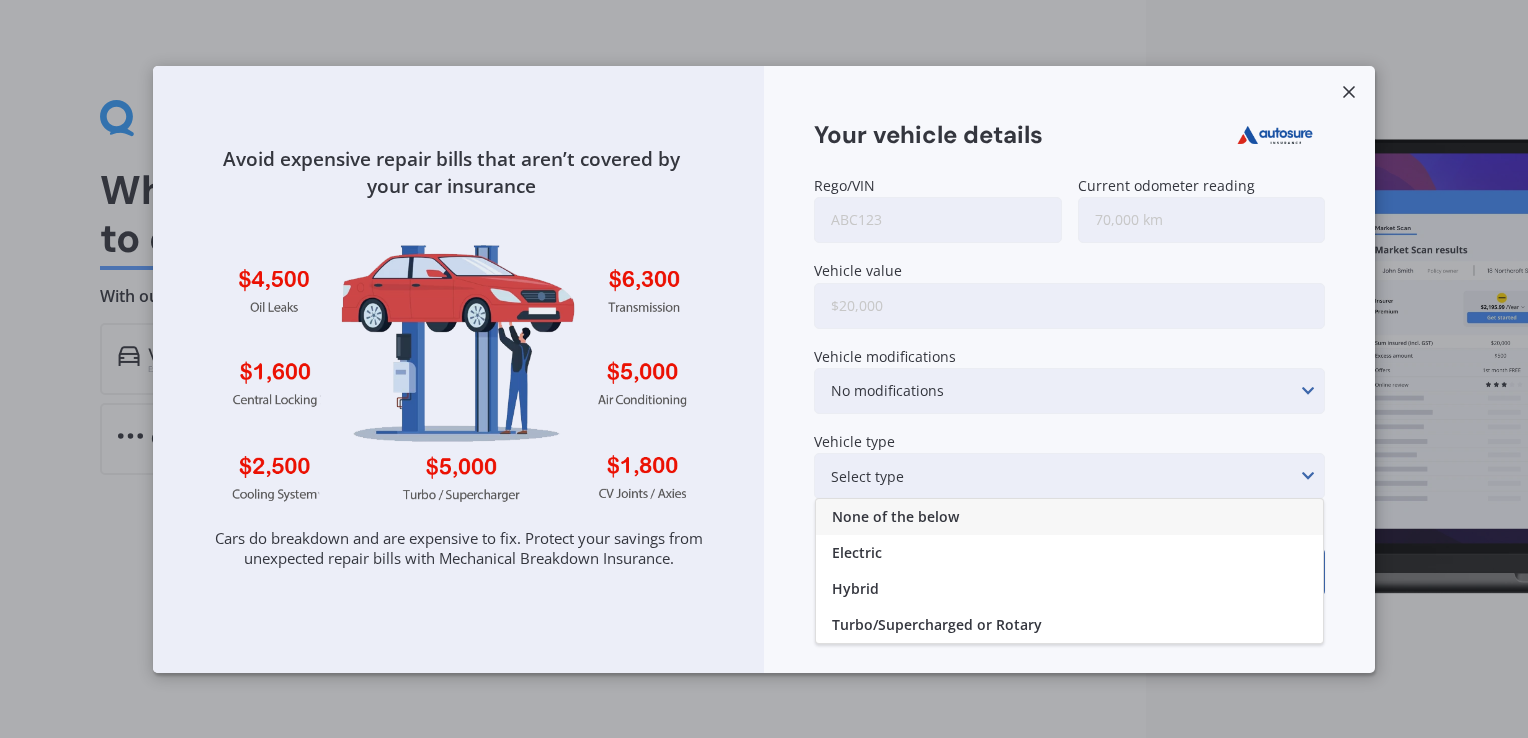 click at bounding box center [1308, 476] 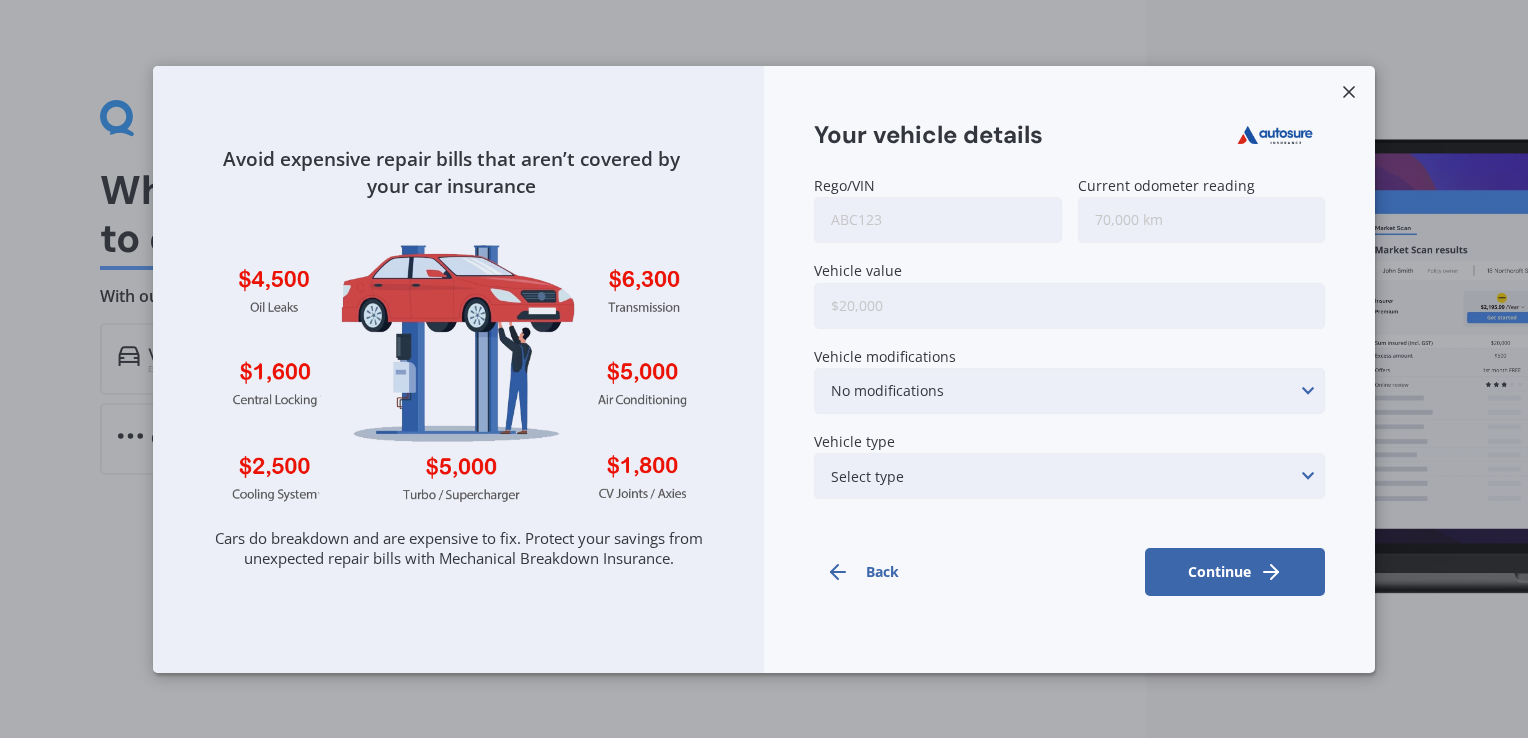 click on "Rego/VIN" at bounding box center [938, 220] 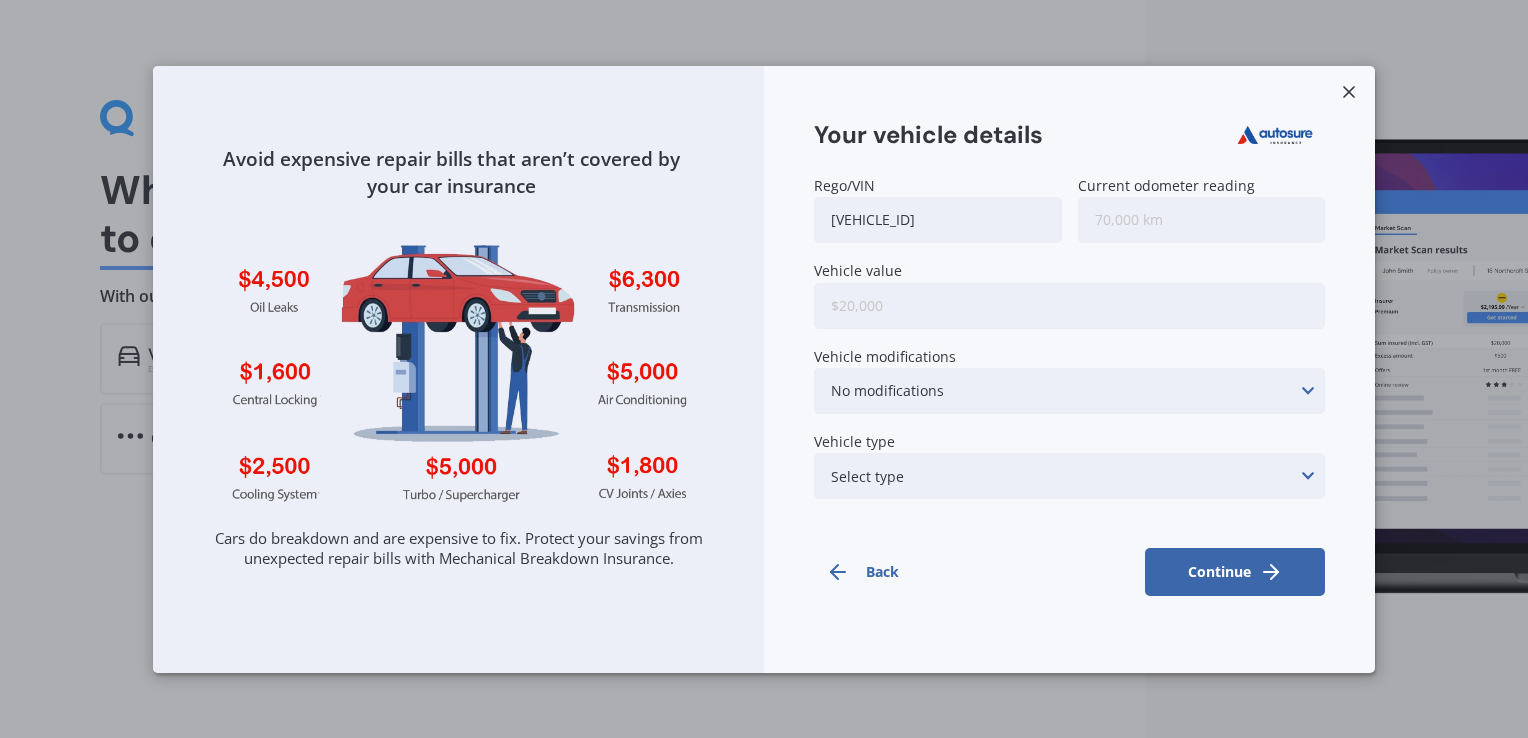 type on "qlh370" 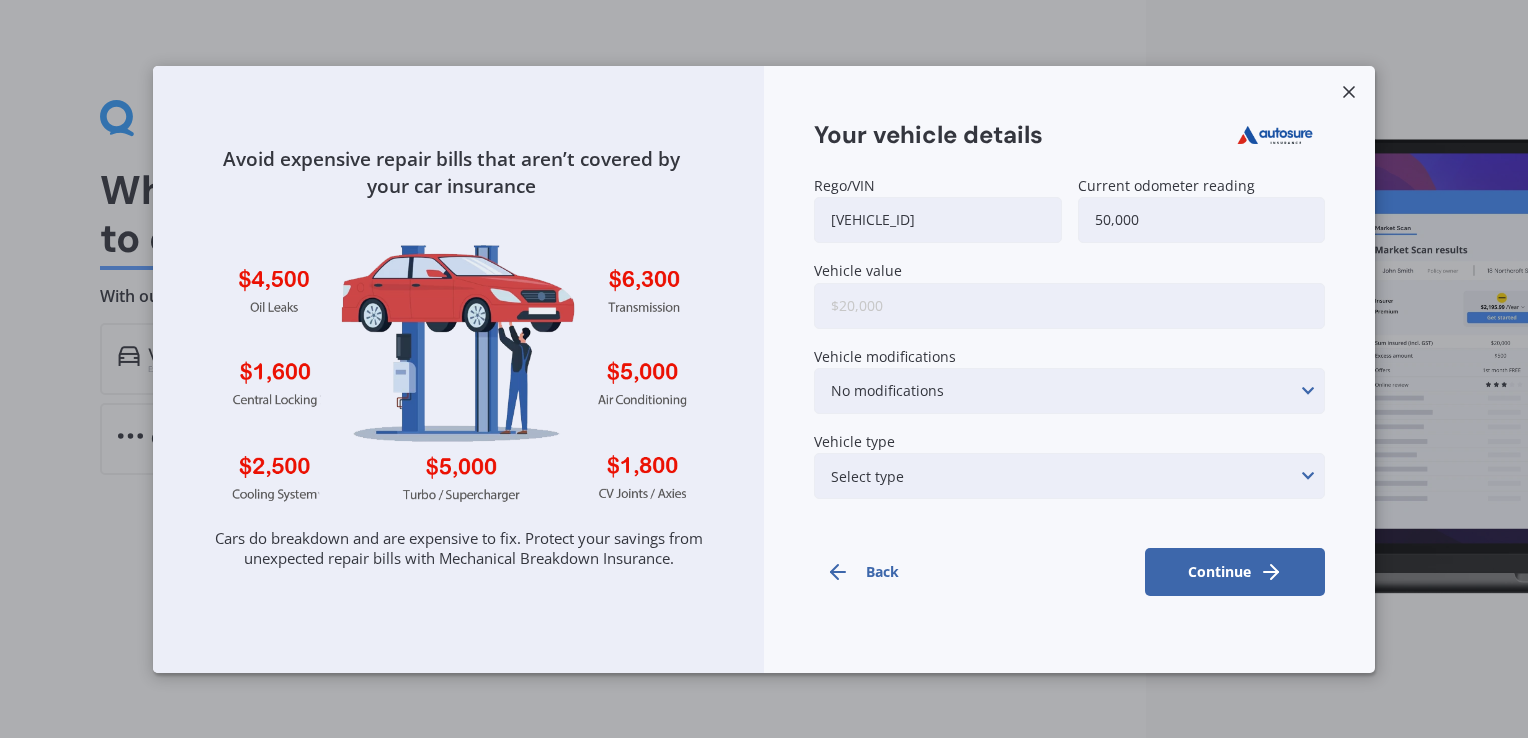 type on "50,000" 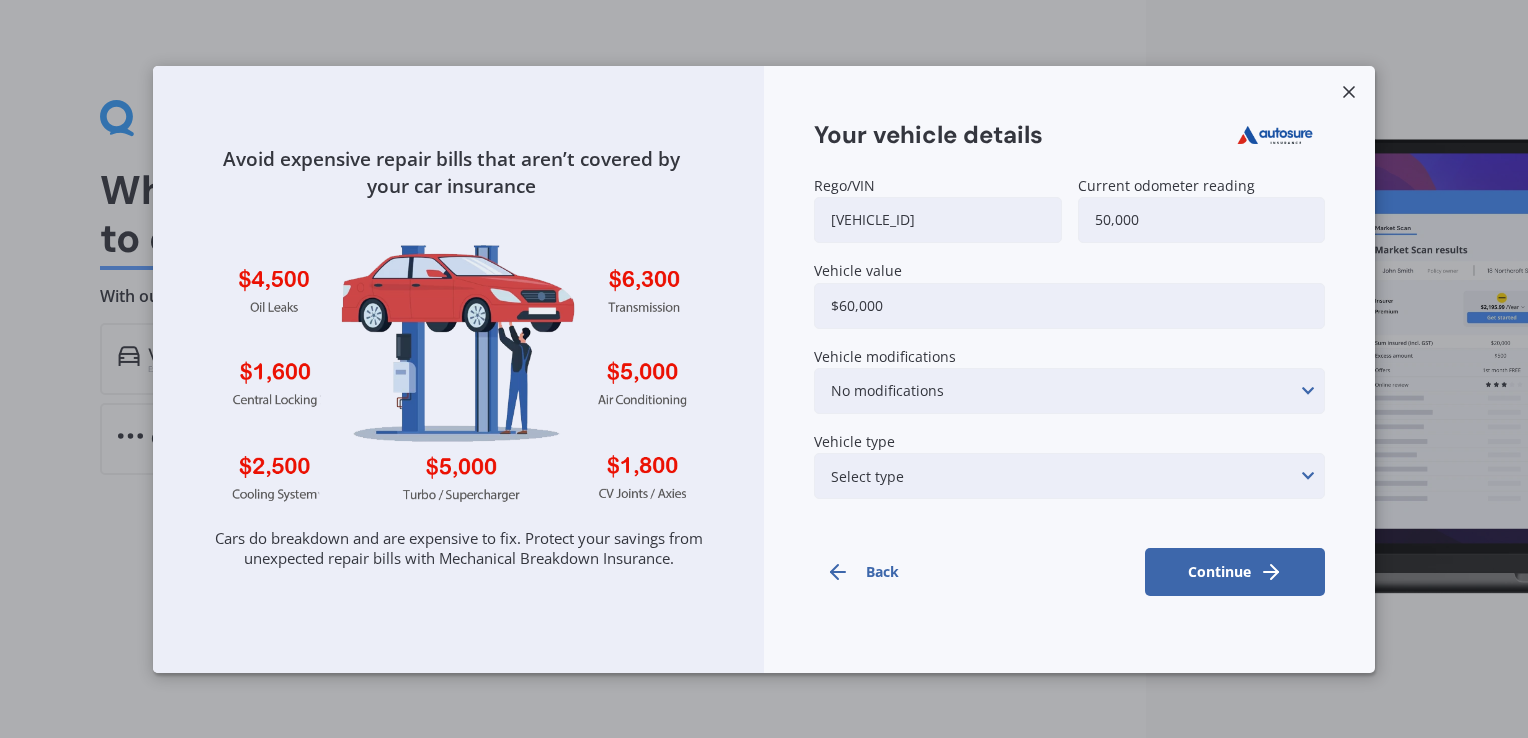 type on "$60,000" 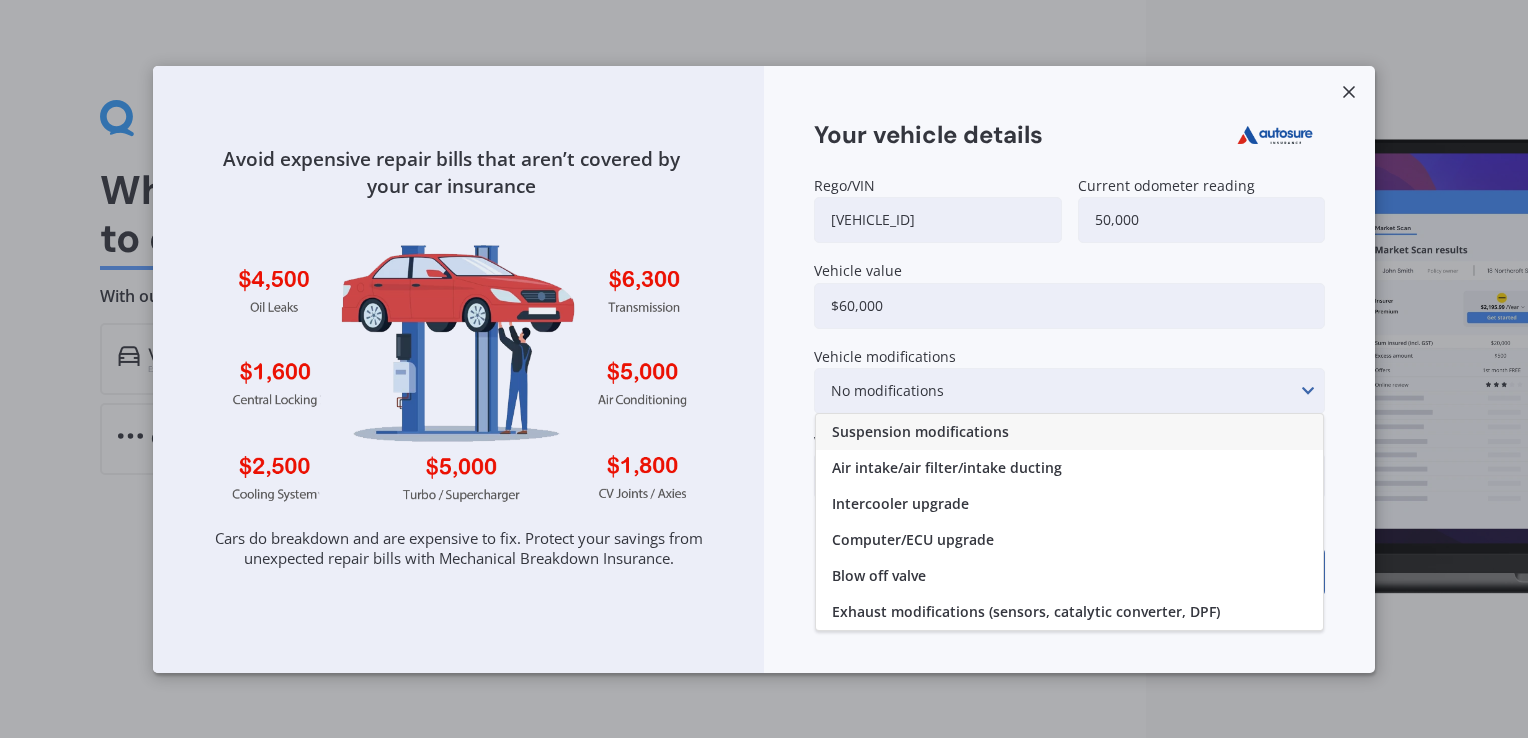 click on "Your vehicle details Rego/VIN qlh370 Current odometer reading 50,000 Vehicle value $60,000 Vehicle modifications No modifications Suspension modifications Air intake/air filter/intake ducting Intercooler upgrade Computer/ECU upgrade Blow off valve Exhaust modifications (sensors, catalytic converter, DPF) Vehicle type Select type None of the below Electric Hybrid Turbo/Supercharged or Rotary Back Continue" at bounding box center (1069, 356) 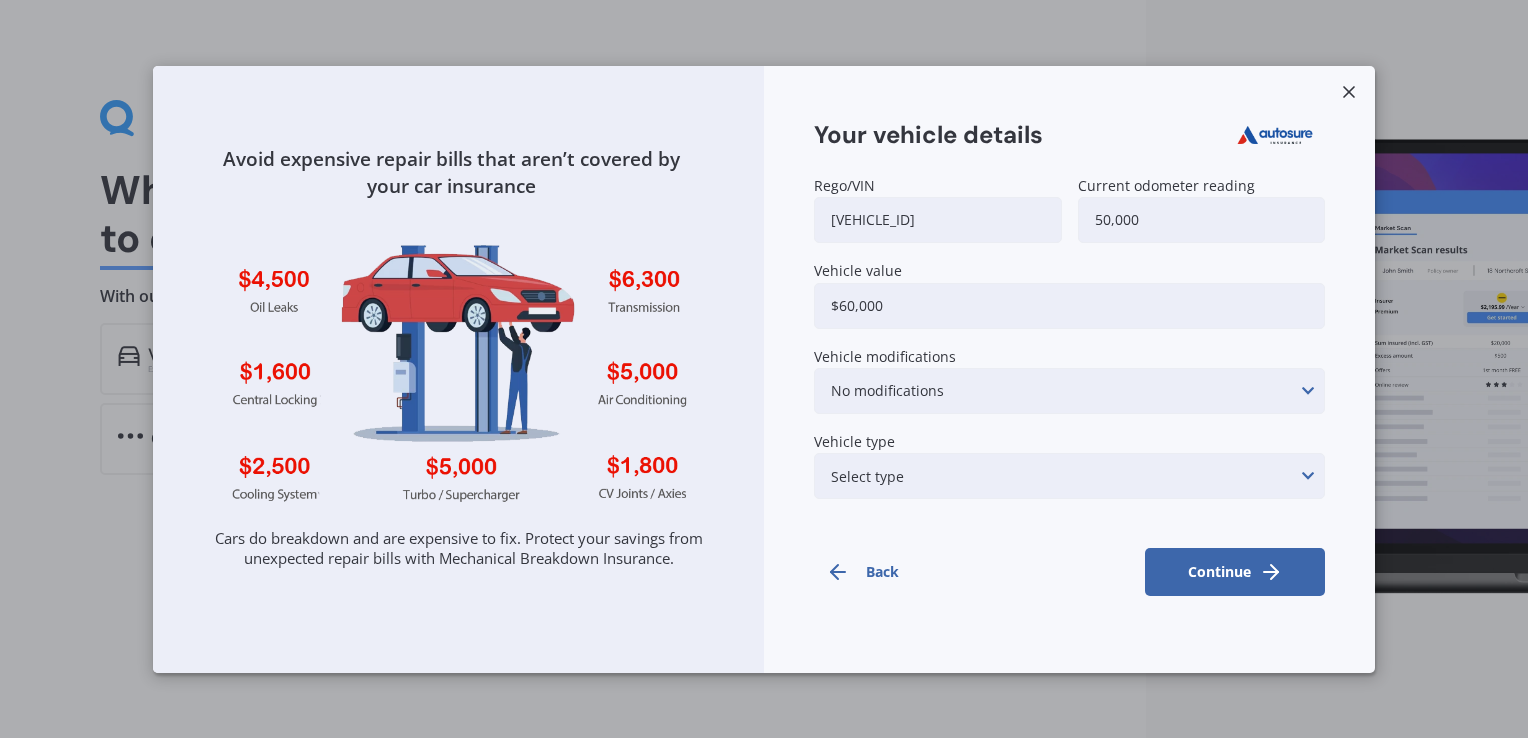click on "Select type None of the below Electric Hybrid Turbo/Supercharged or Rotary" at bounding box center [1069, 476] 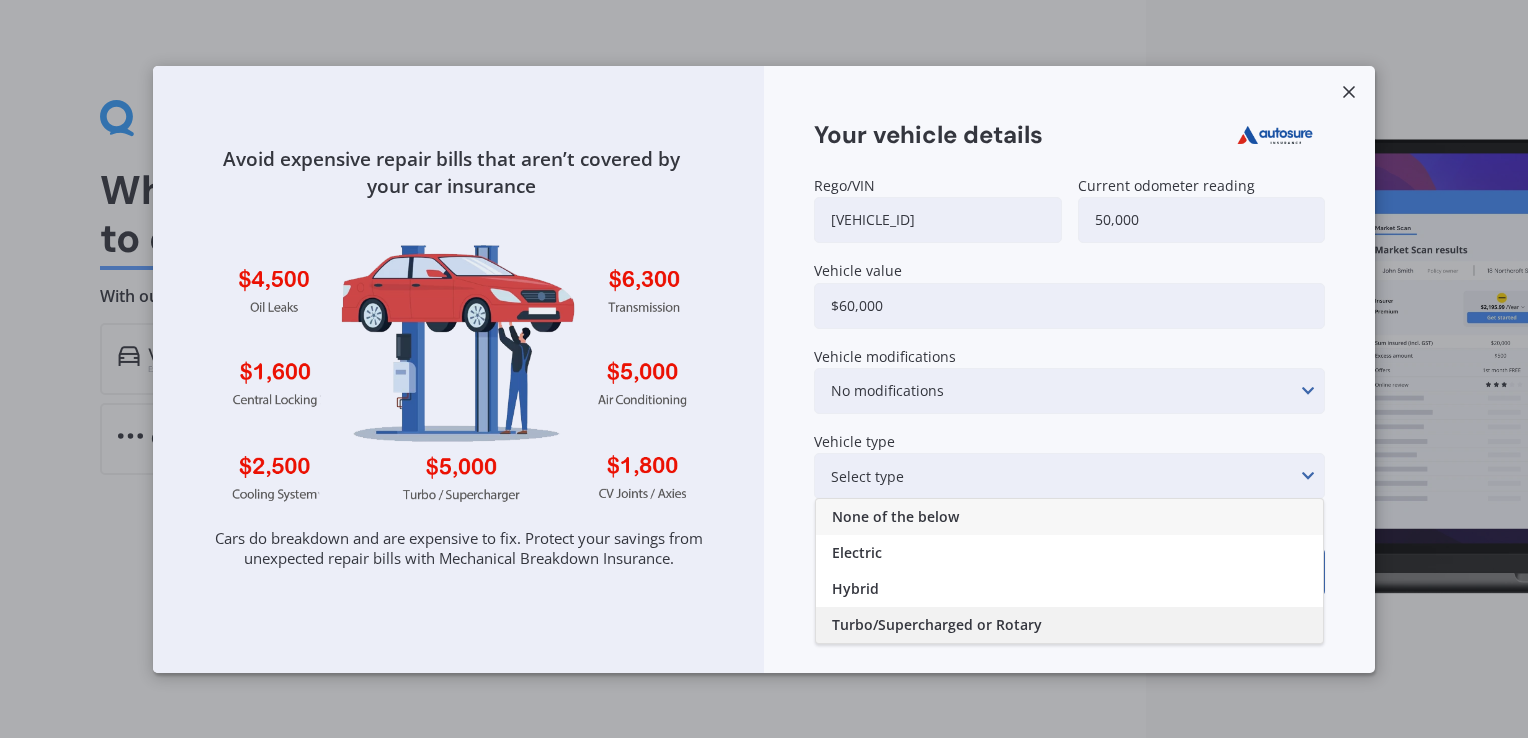 click on "Turbo/Supercharged or Rotary" at bounding box center (937, 625) 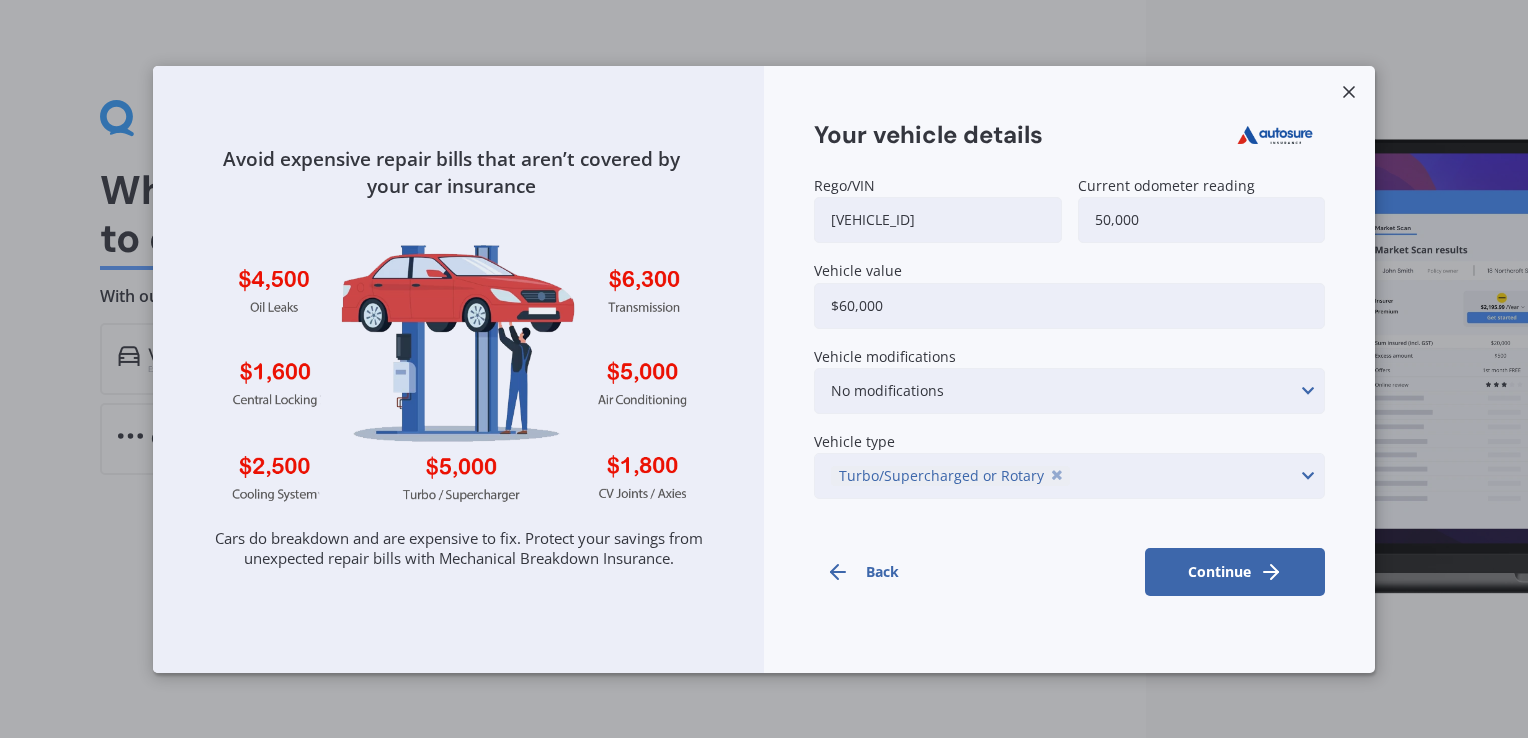 click on "Continue" at bounding box center (1235, 572) 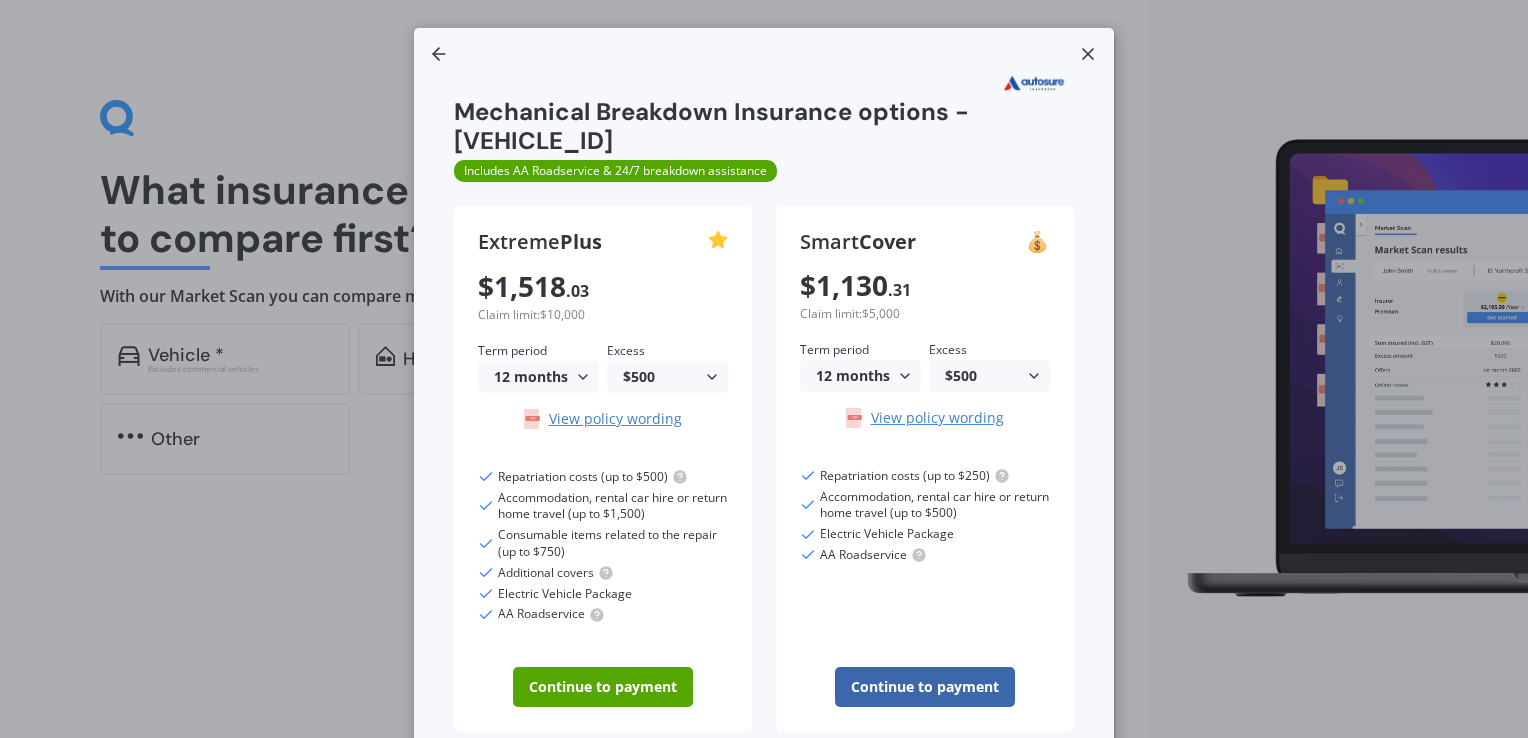 click 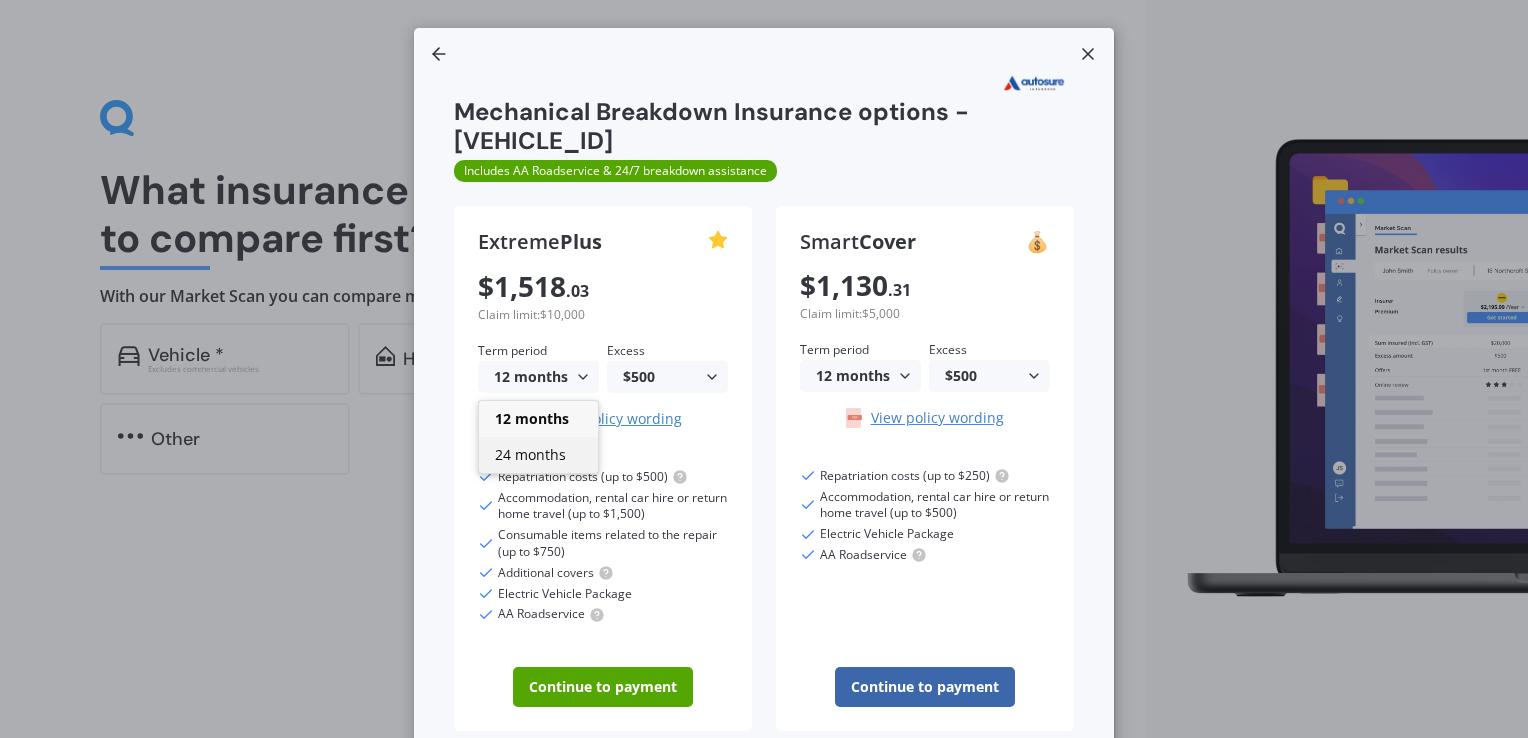 click on "24 months" at bounding box center [530, 454] 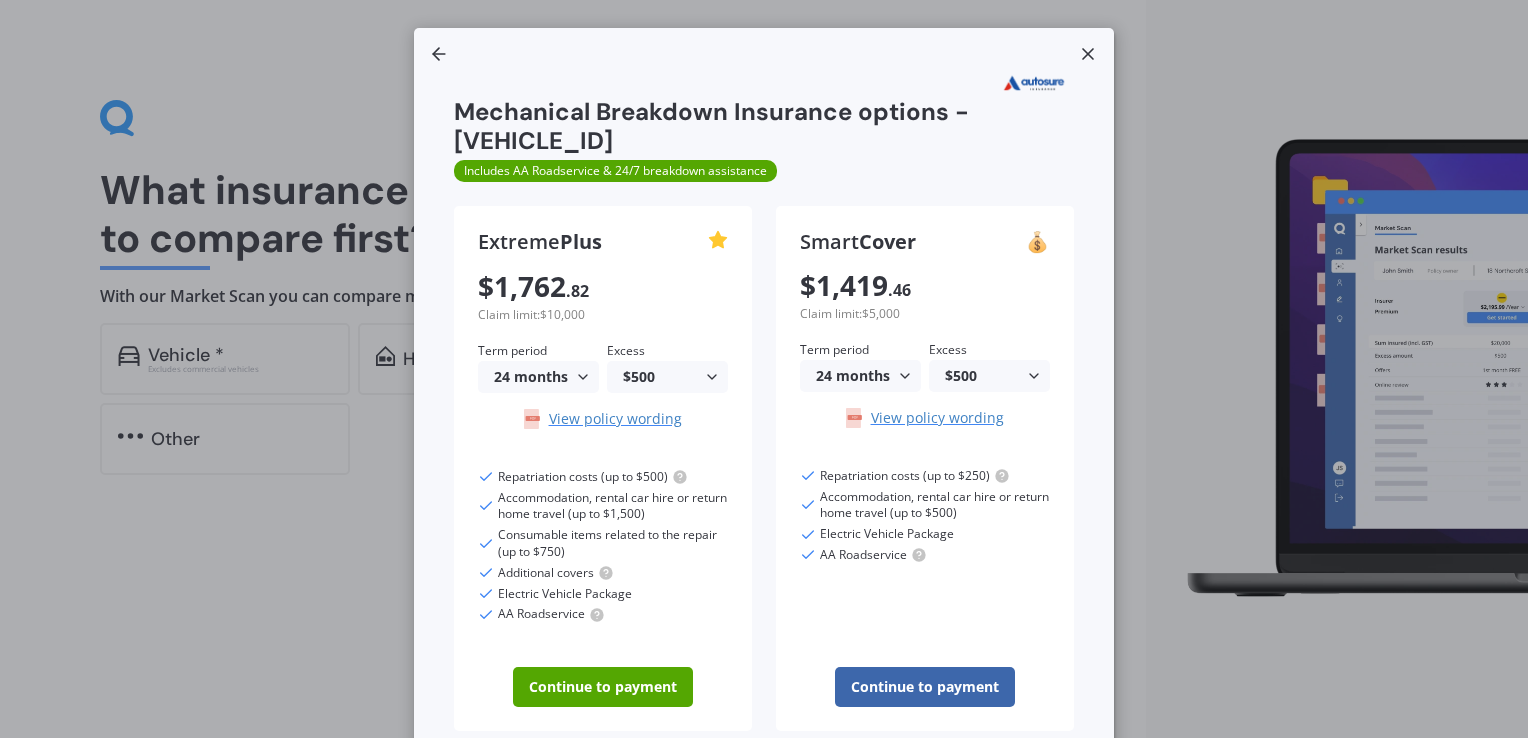 click 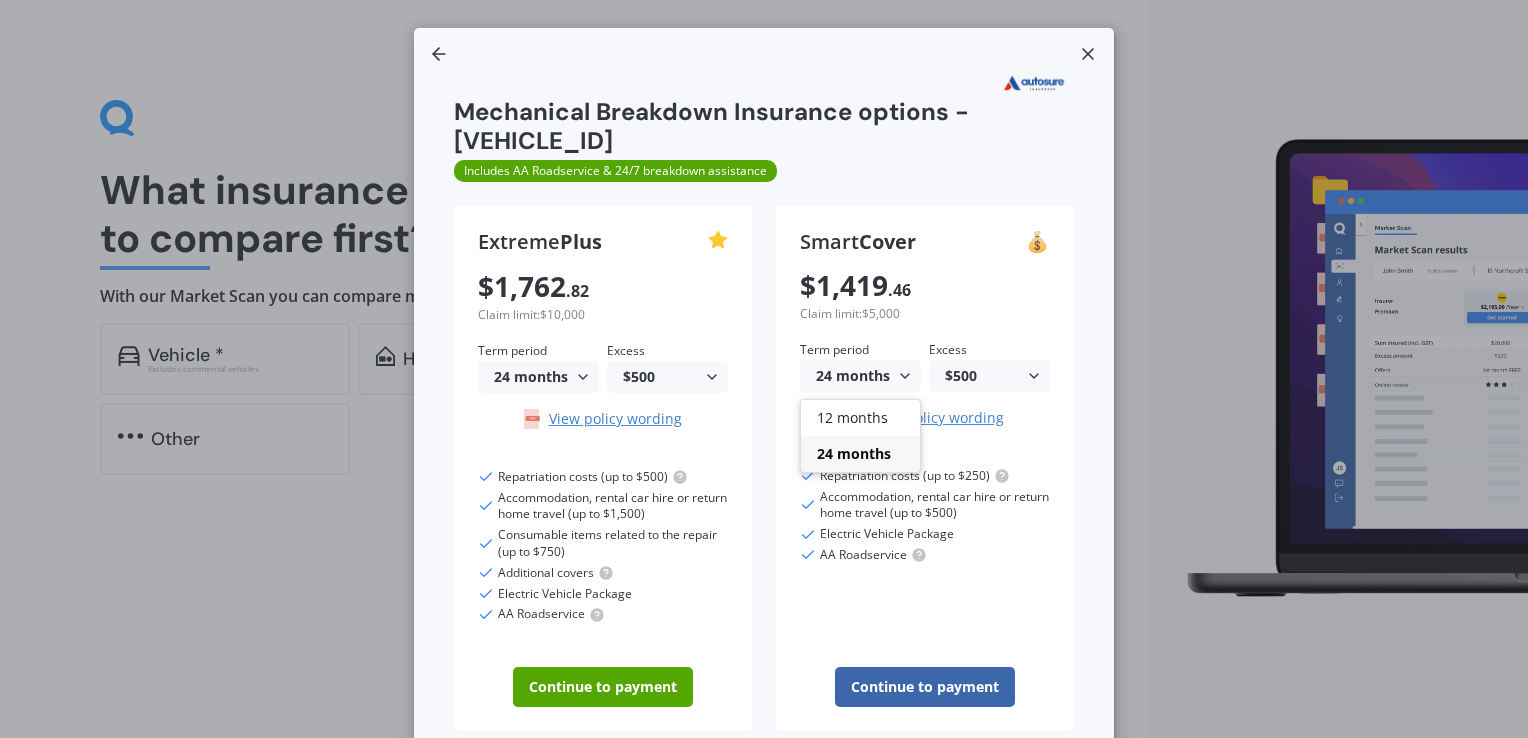click 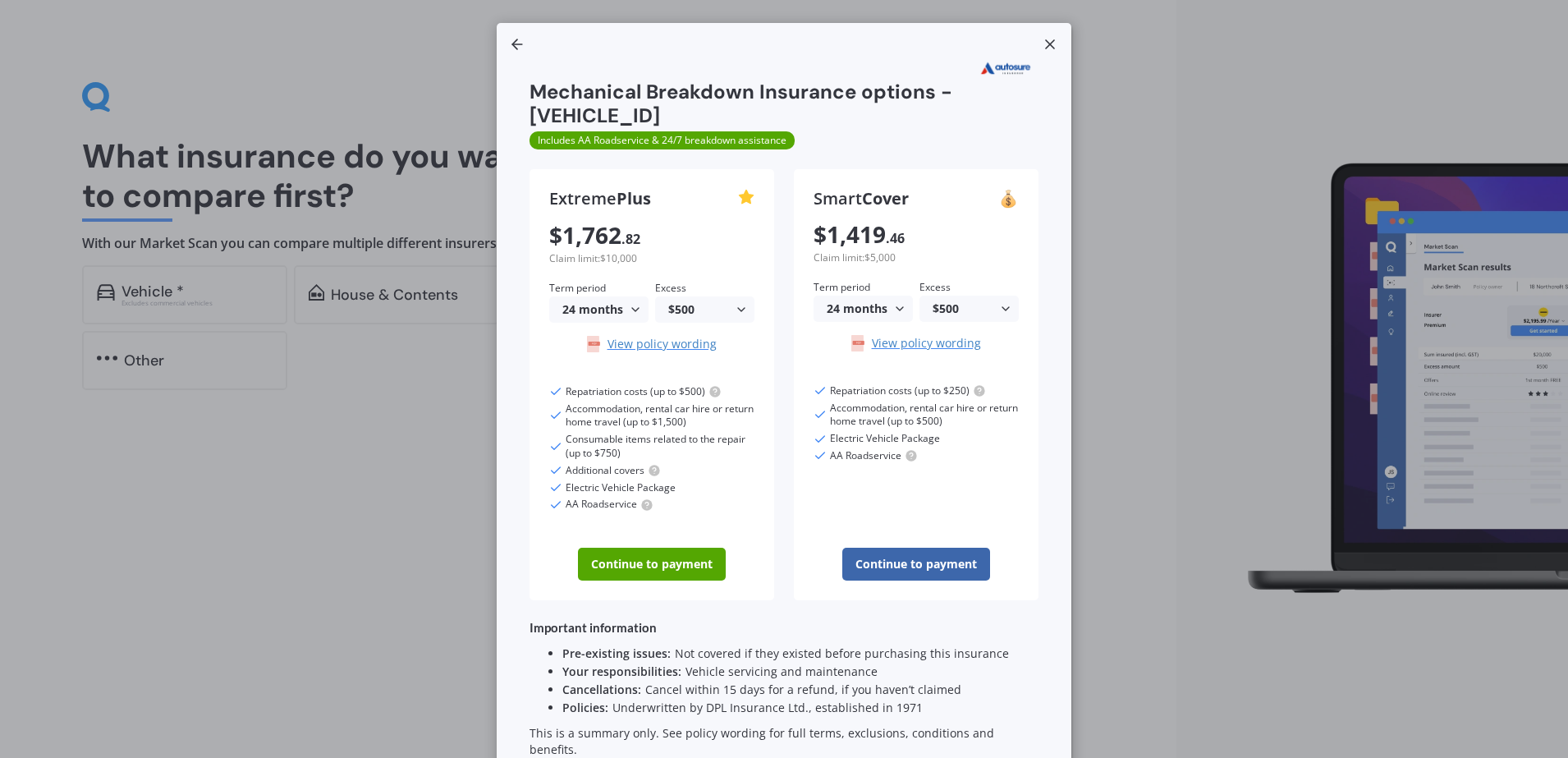 drag, startPoint x: 1201, startPoint y: 2, endPoint x: 738, endPoint y: 291, distance: 545.793 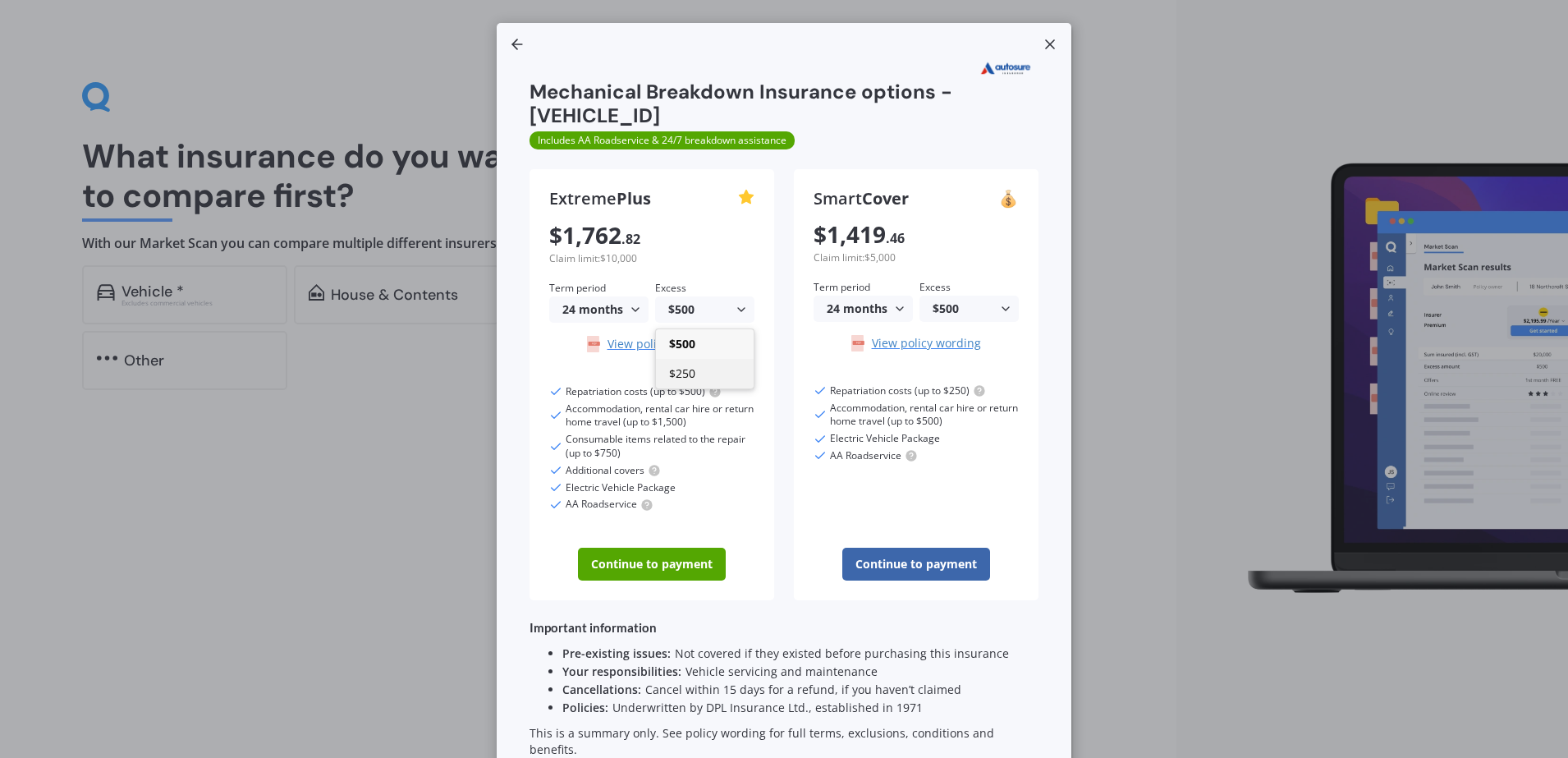 click on "$250" at bounding box center (704, 374) 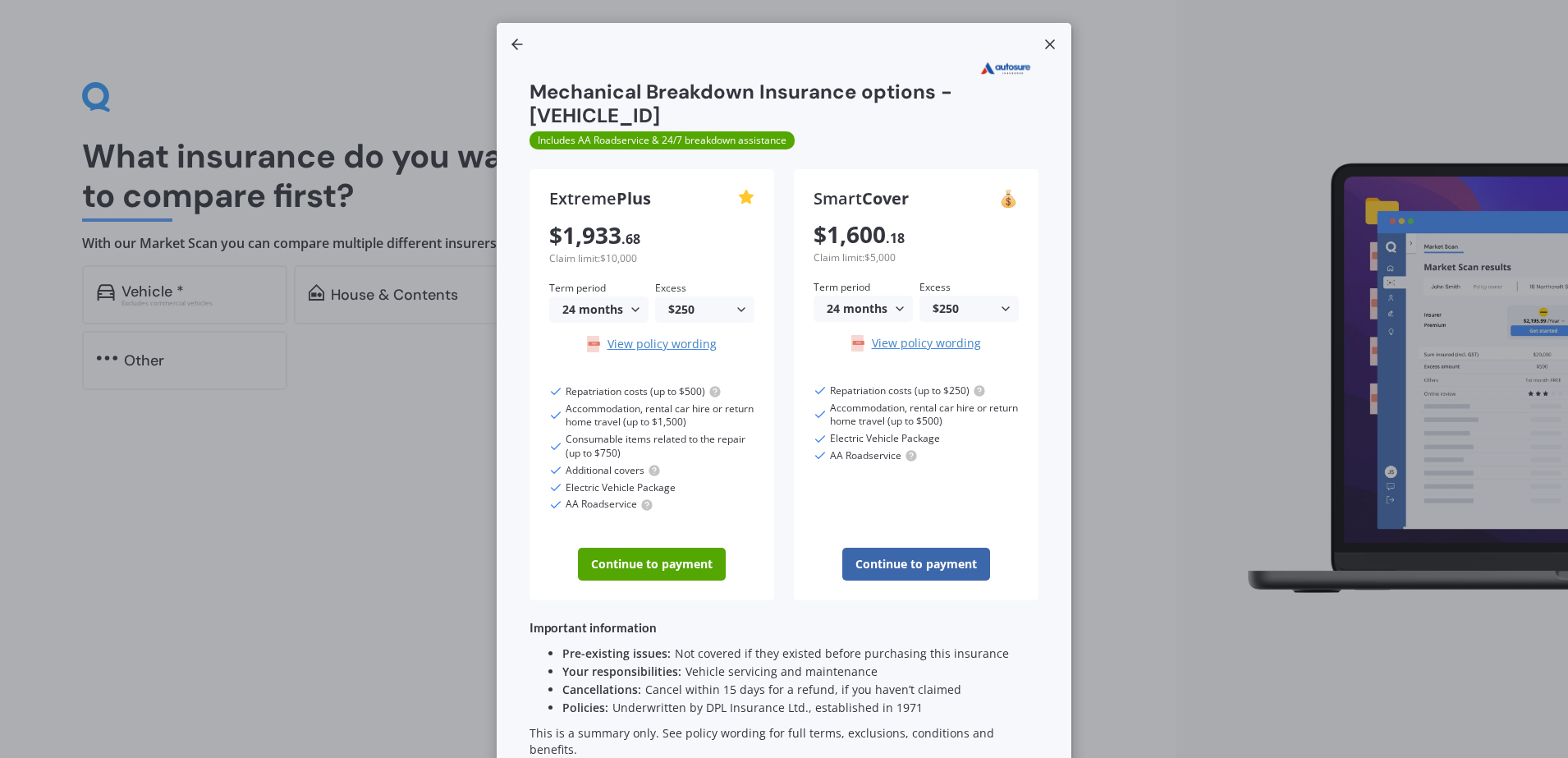 click 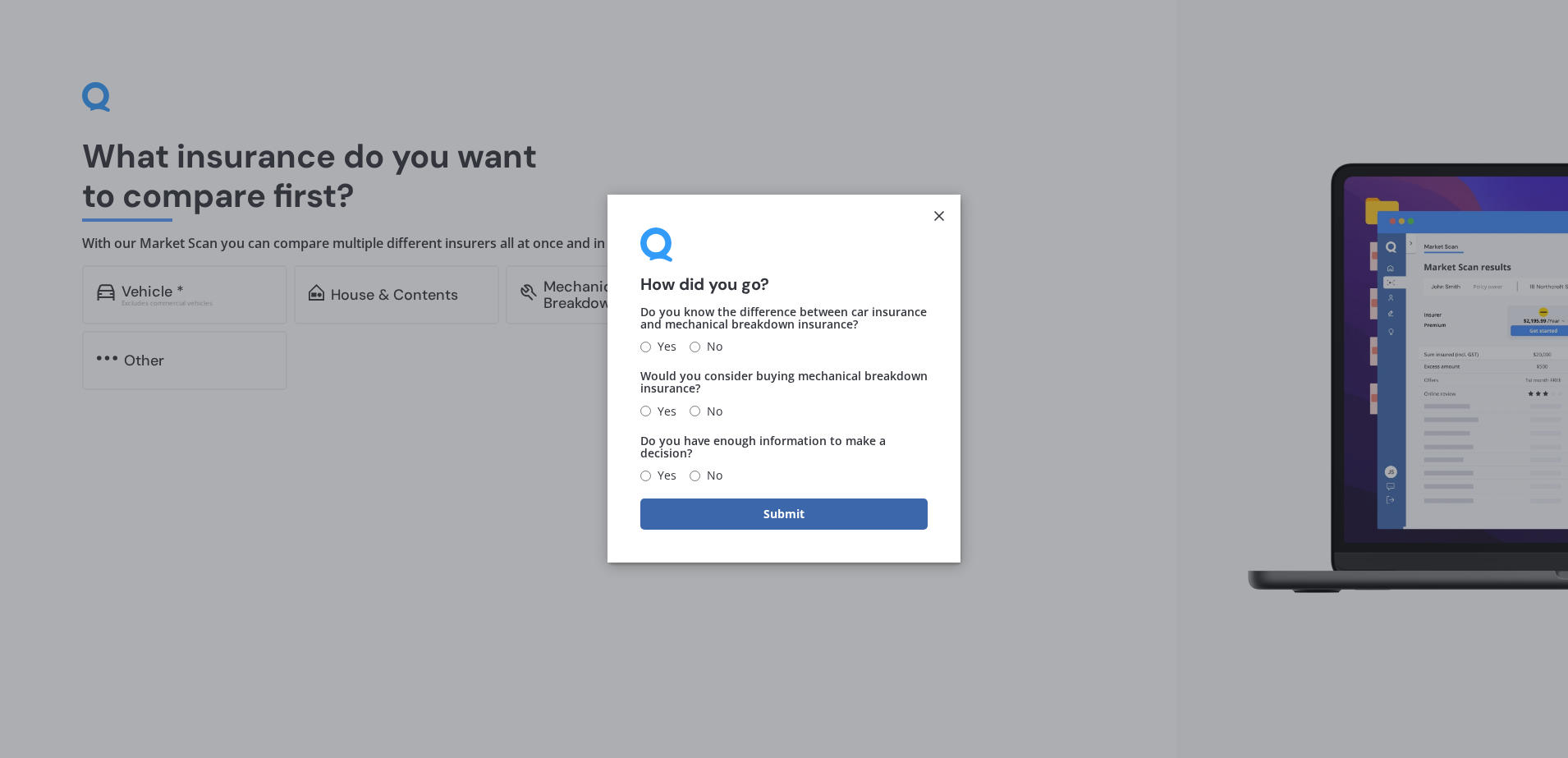 click 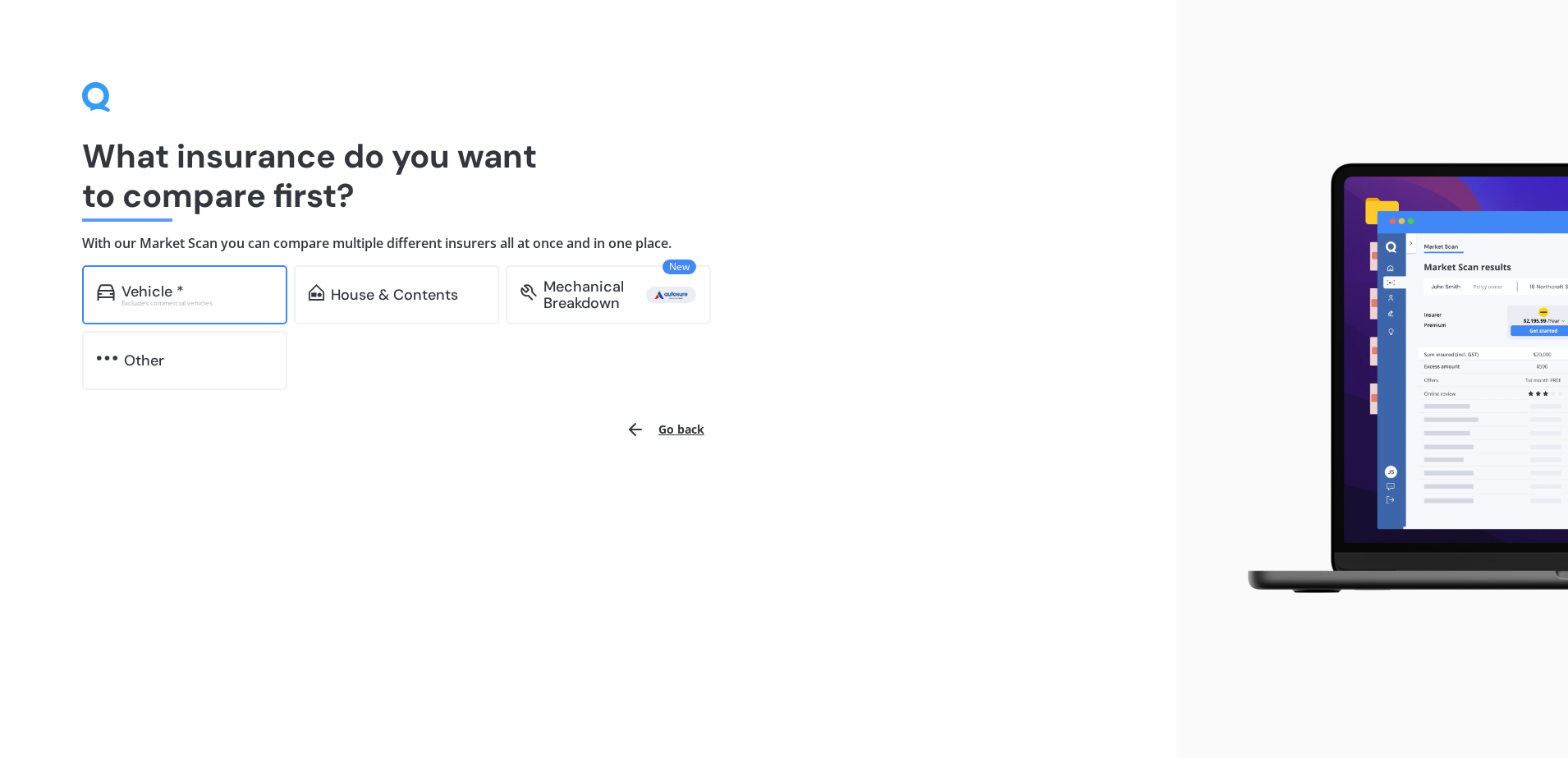 click on "Vehicle *" at bounding box center (153, 292) 